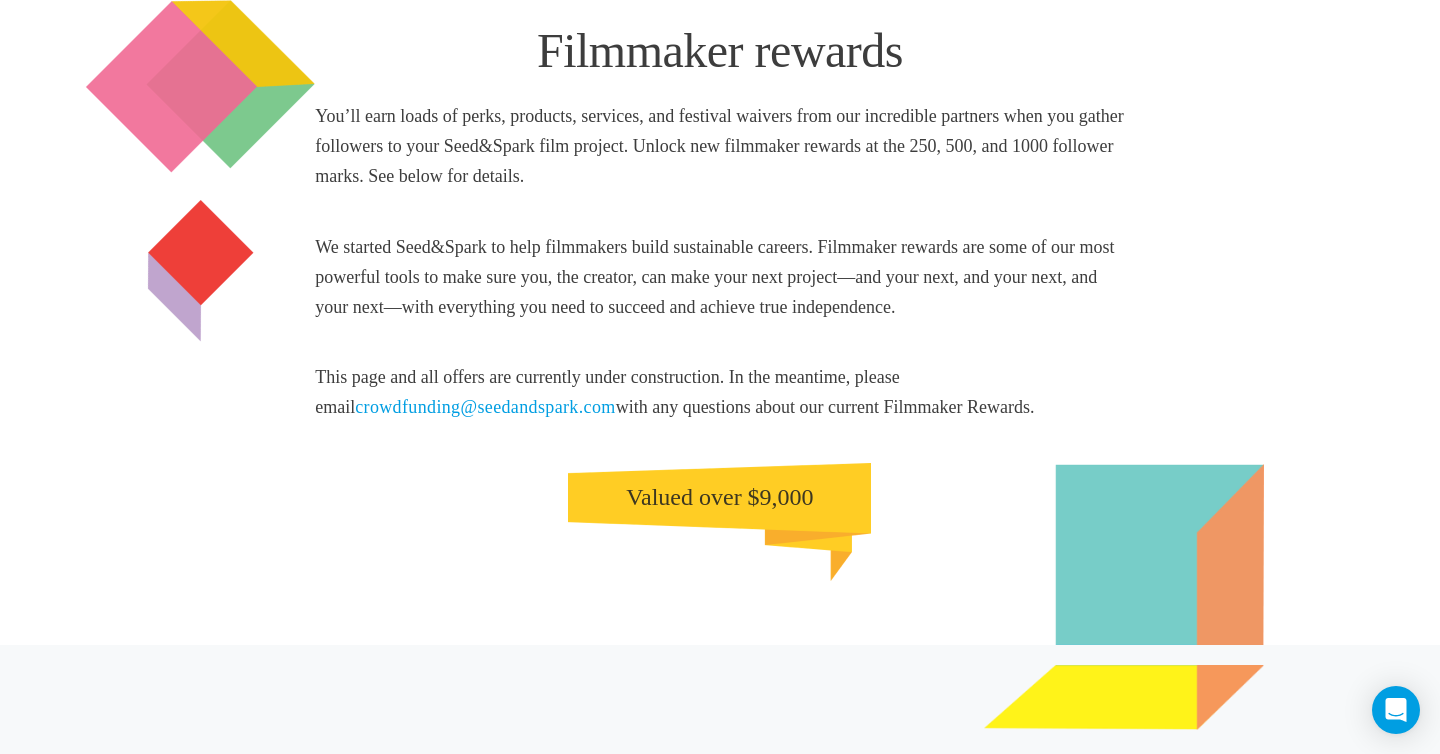 scroll, scrollTop: 0, scrollLeft: 0, axis: both 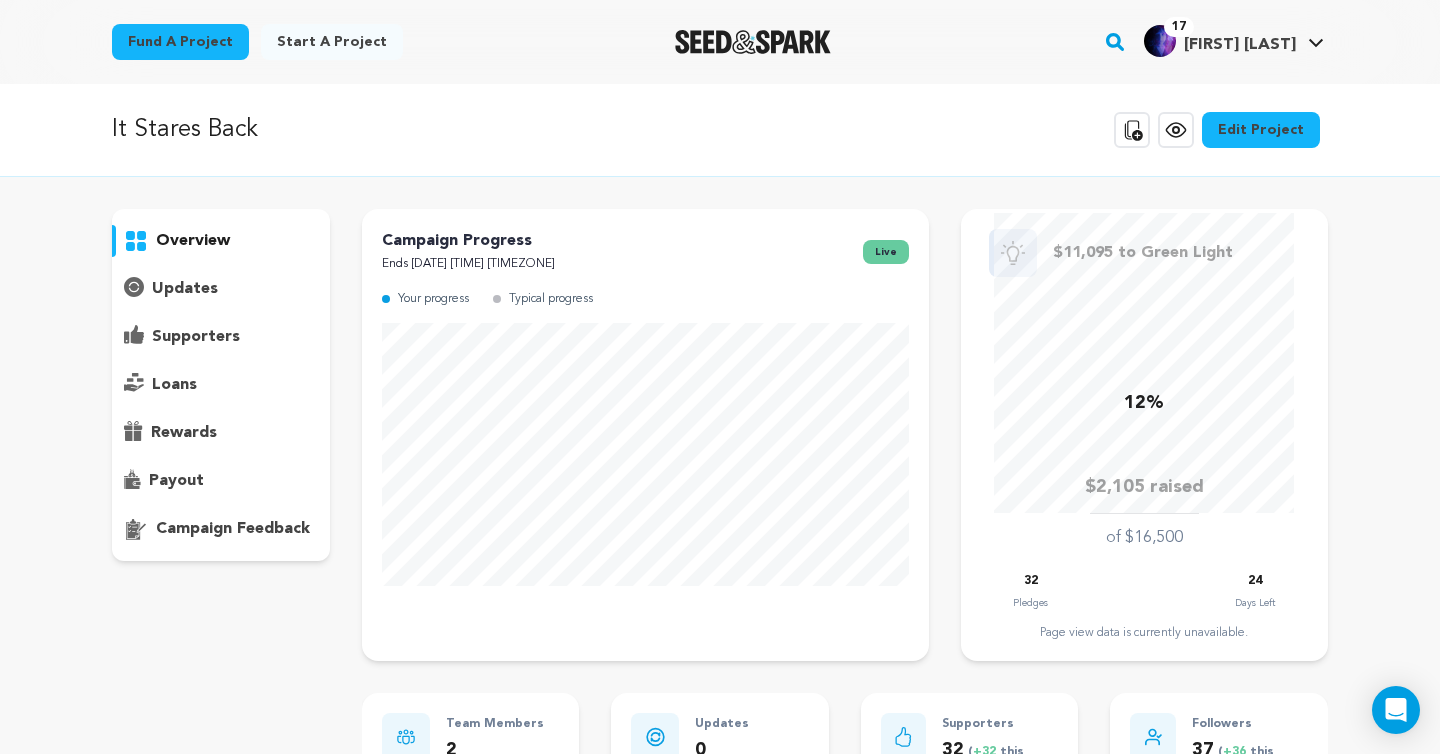 click on "overview" at bounding box center (193, 241) 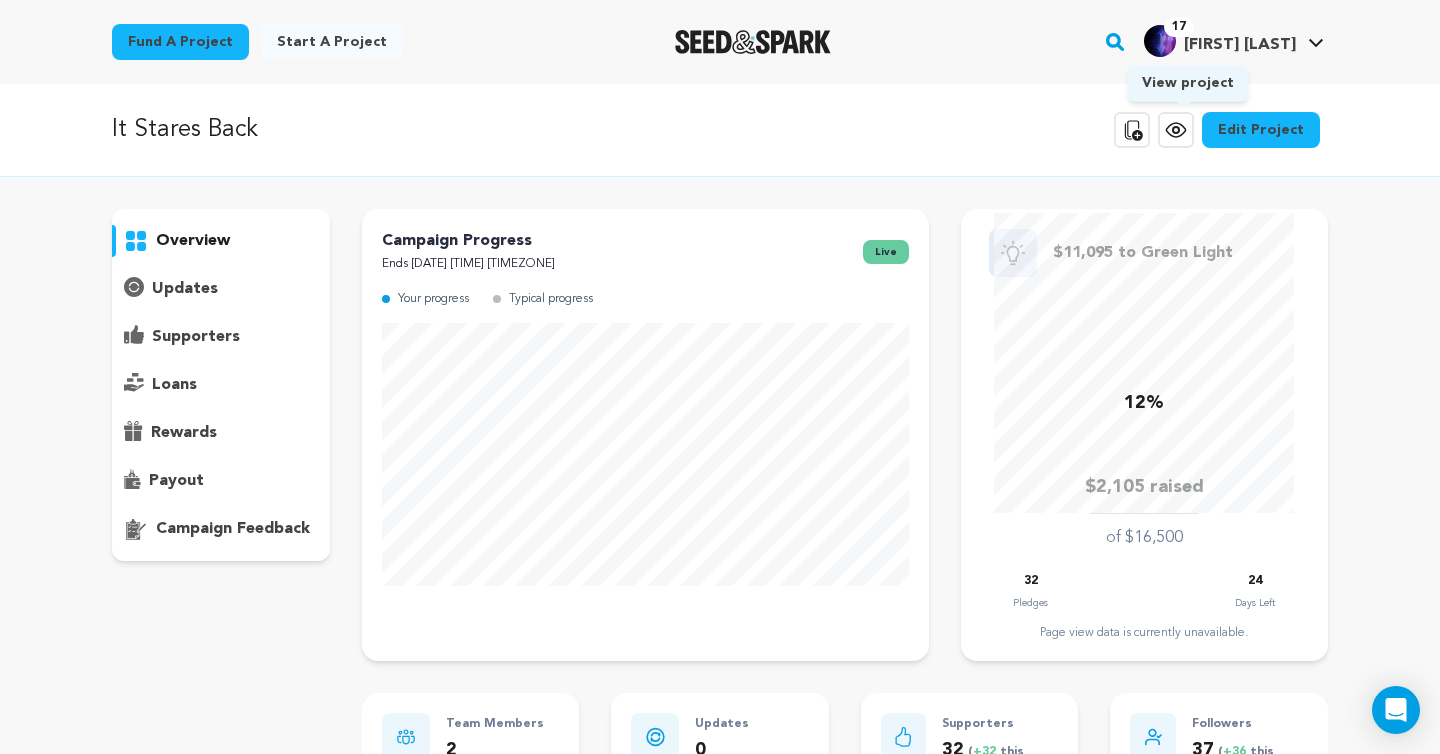 click 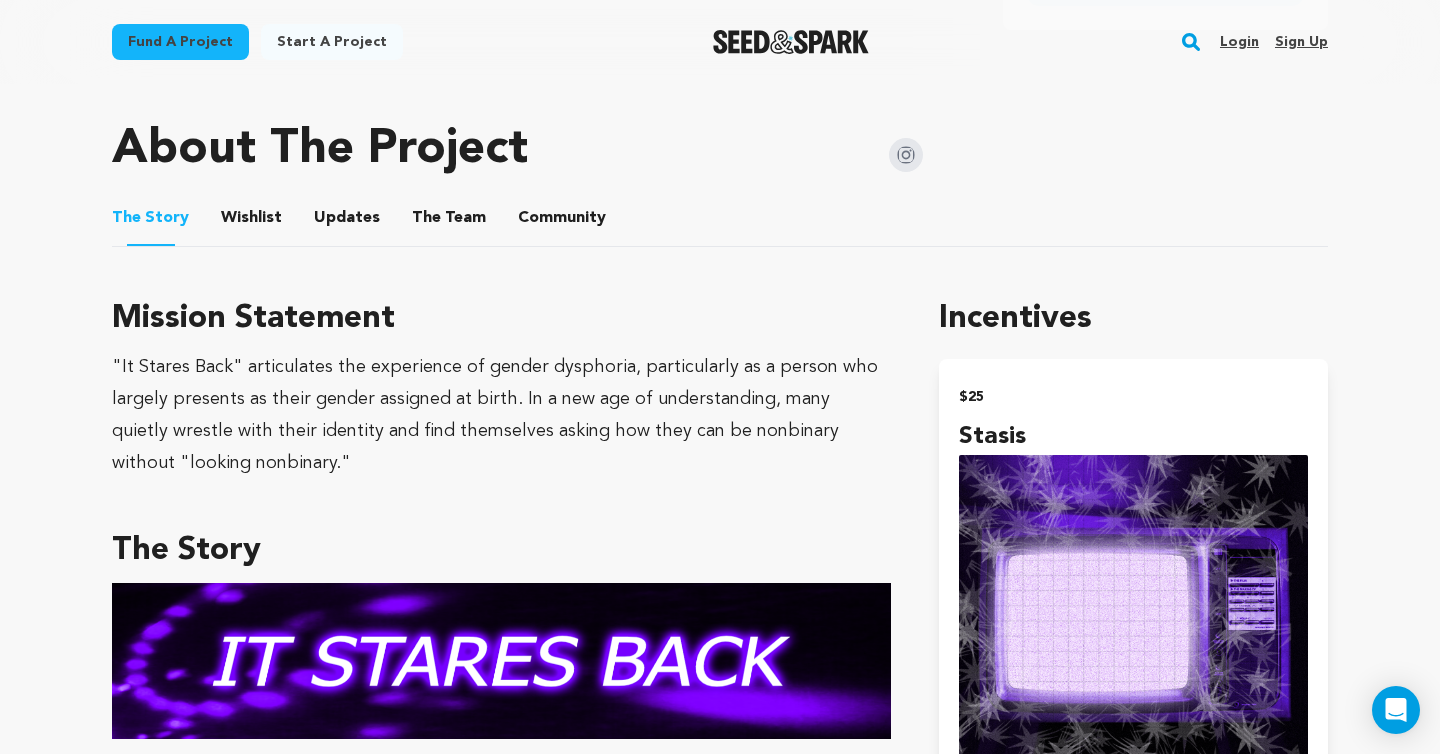 scroll, scrollTop: 996, scrollLeft: 0, axis: vertical 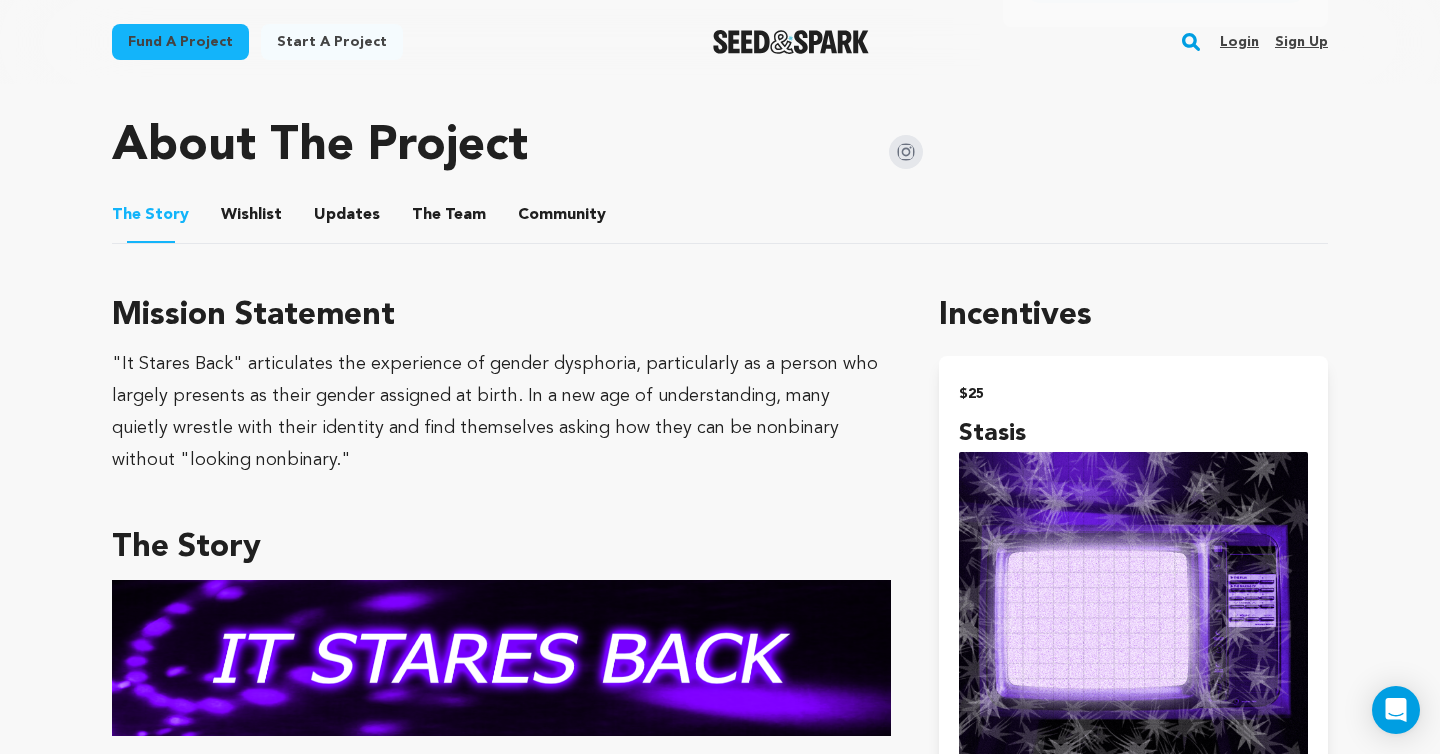 click on "Wishlist" at bounding box center (252, 219) 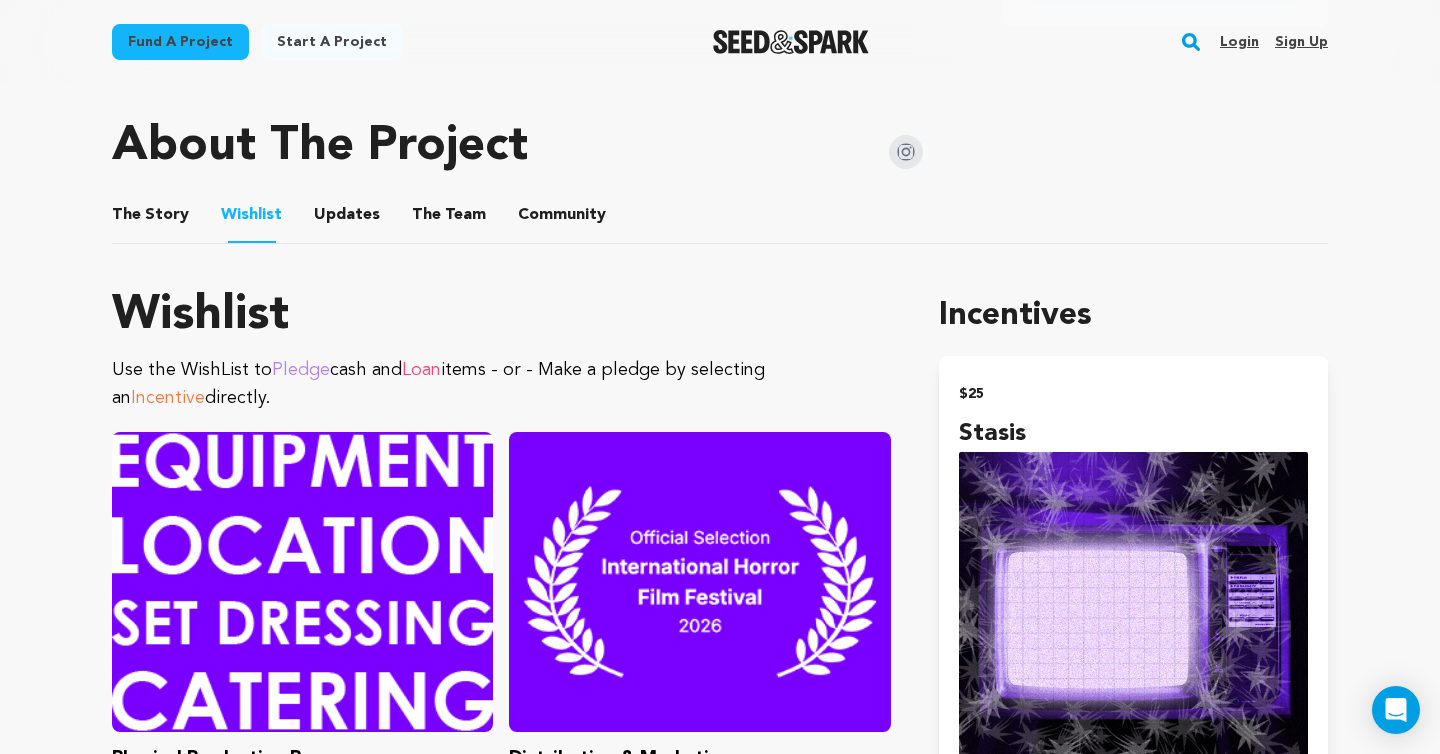 click on "Updates" at bounding box center [347, 219] 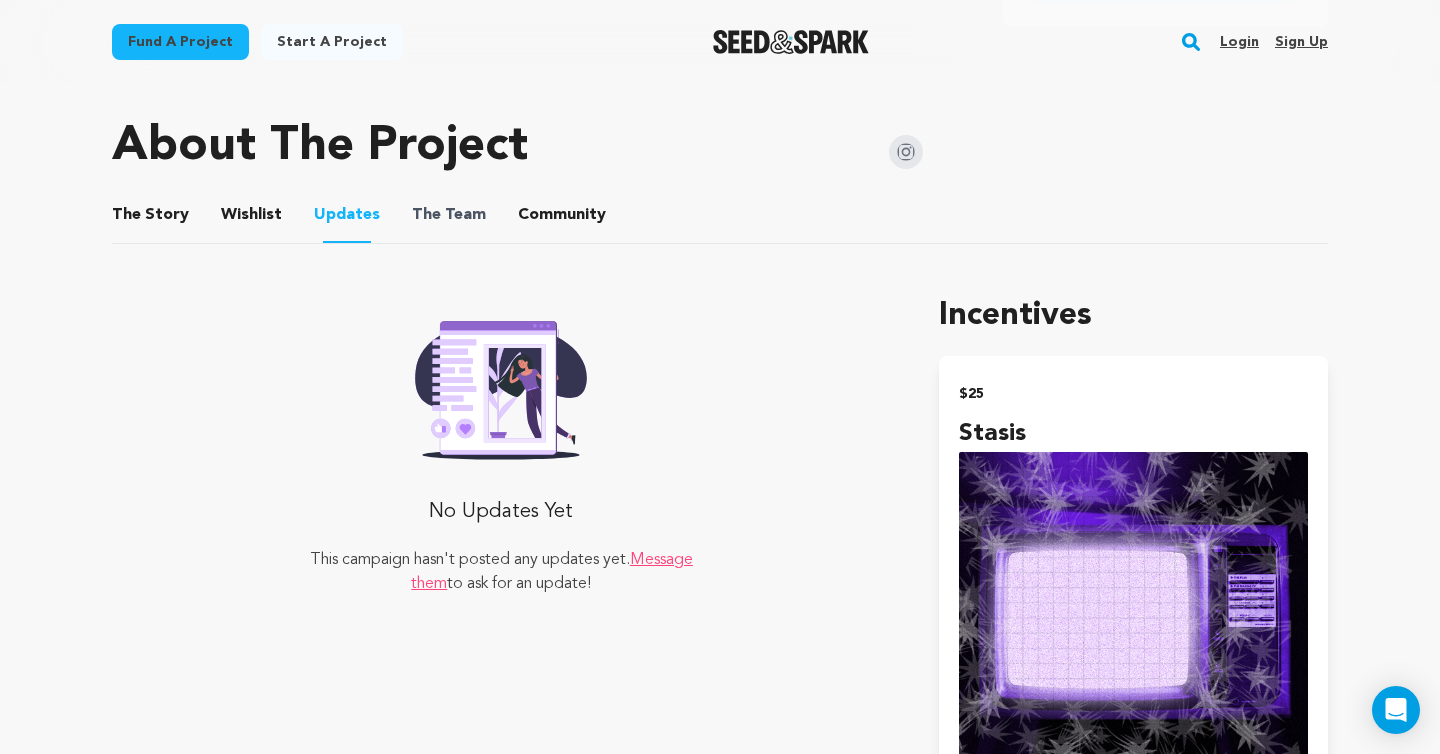 click on "The" at bounding box center [426, 215] 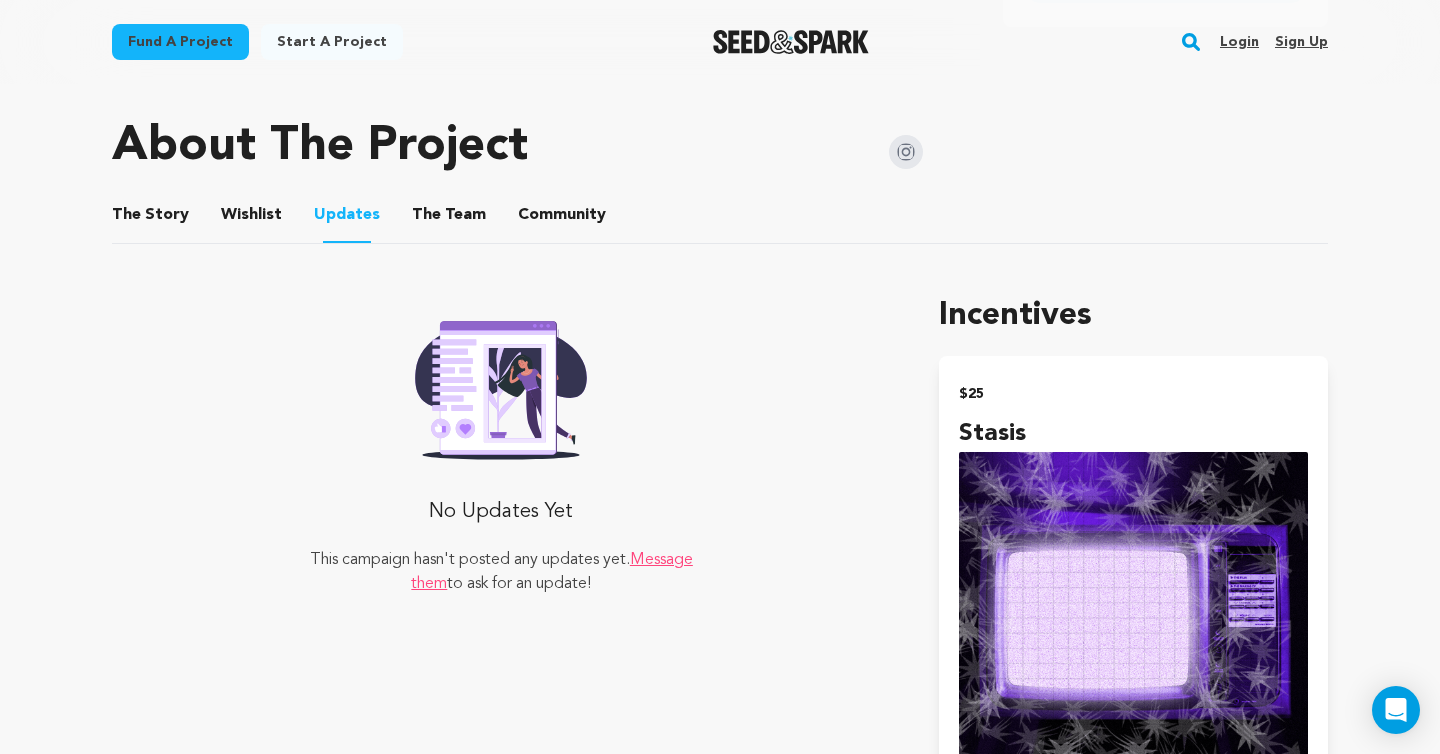 click on "The Team" at bounding box center (449, 219) 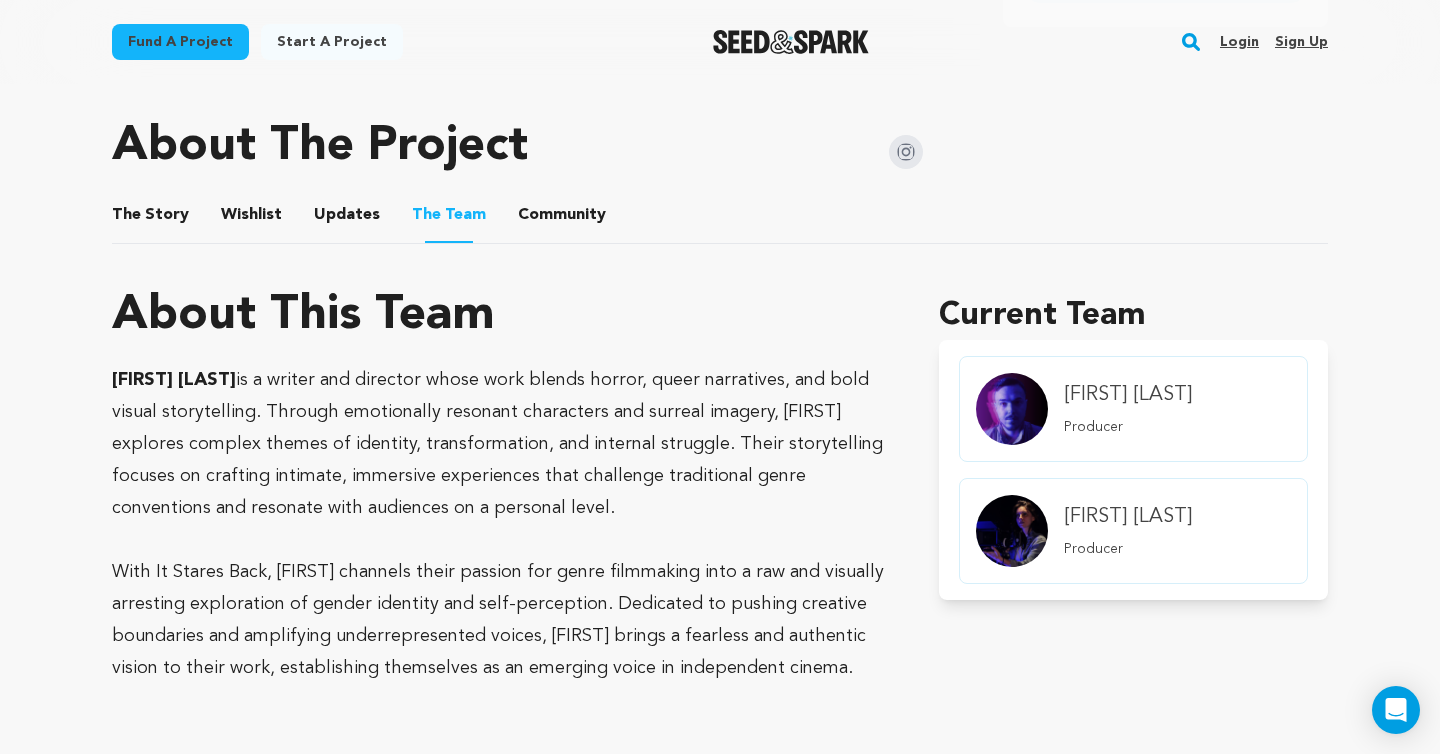 click on "Community" at bounding box center (562, 219) 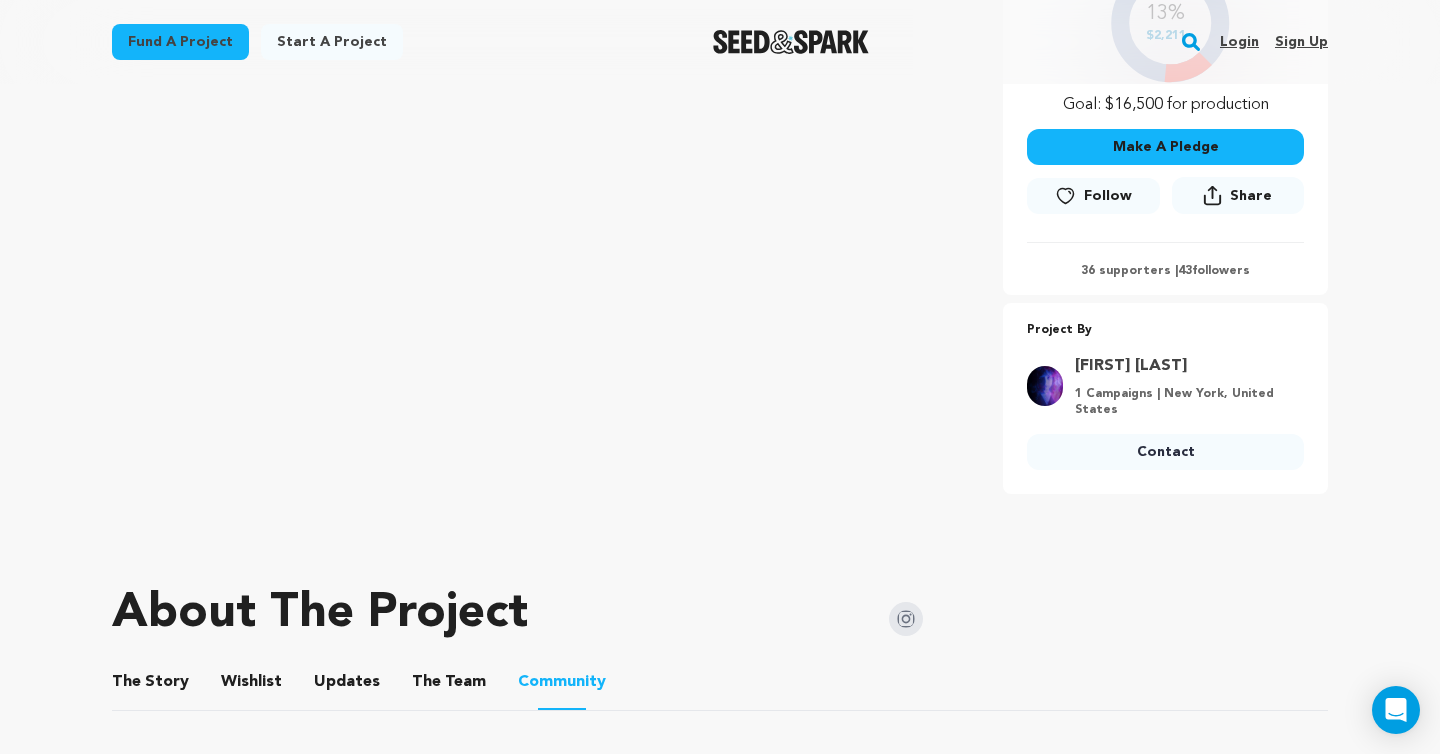 scroll, scrollTop: 0, scrollLeft: 0, axis: both 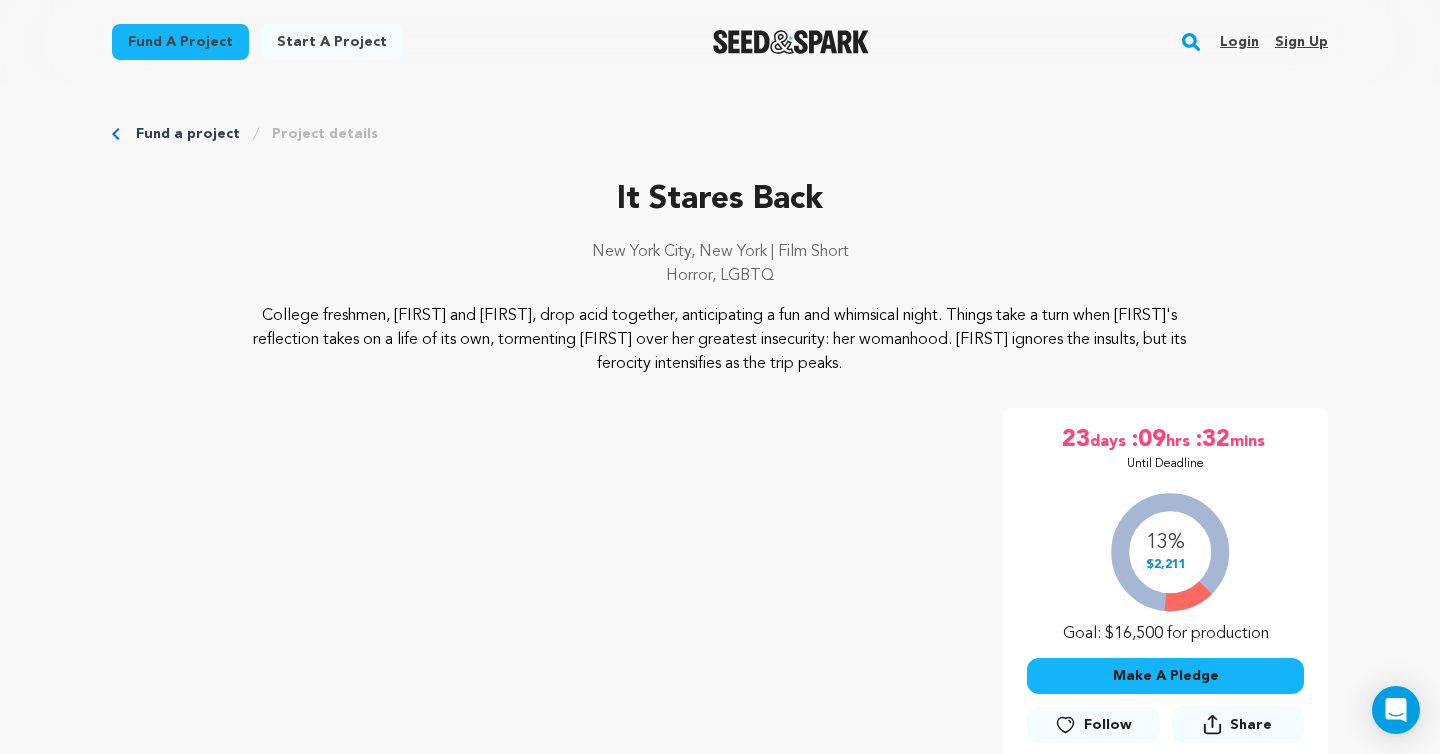click on "Login" at bounding box center (1239, 42) 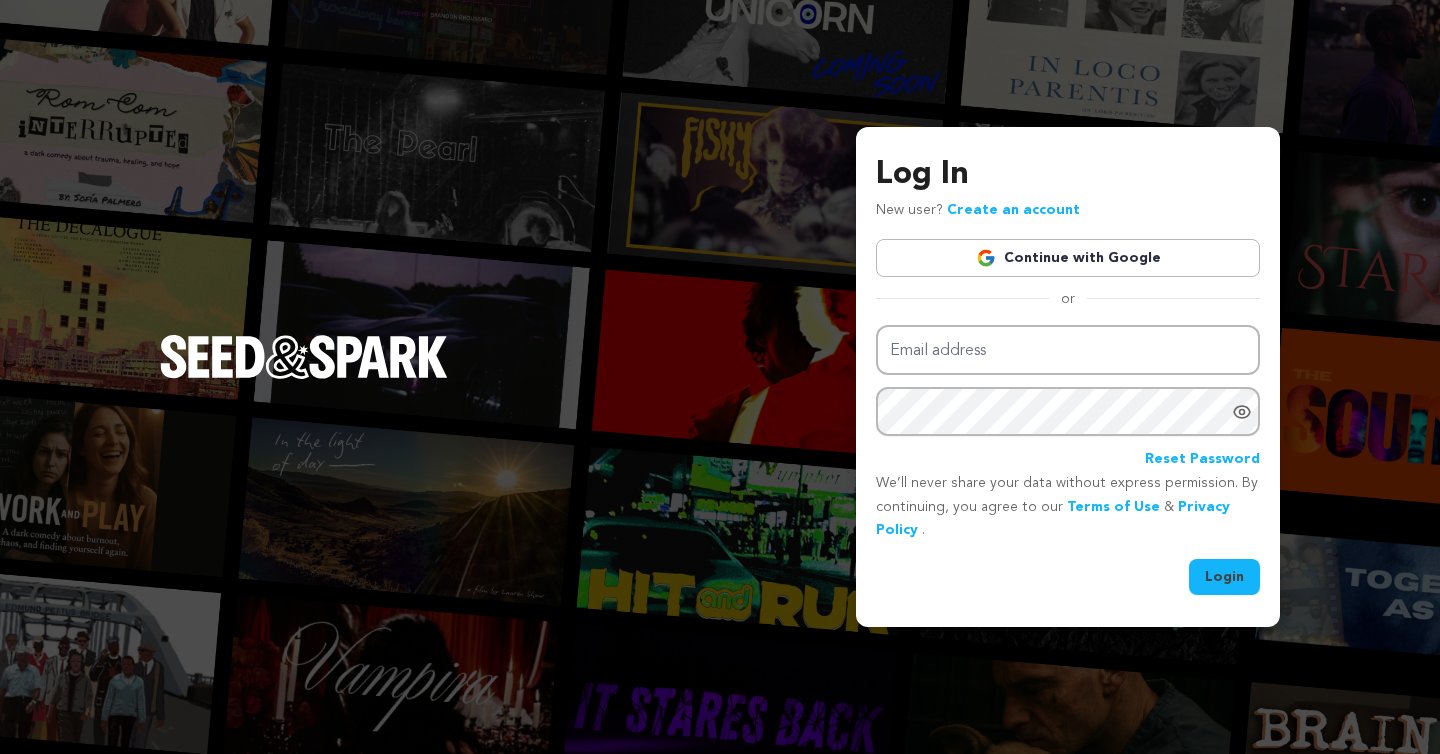scroll, scrollTop: 0, scrollLeft: 0, axis: both 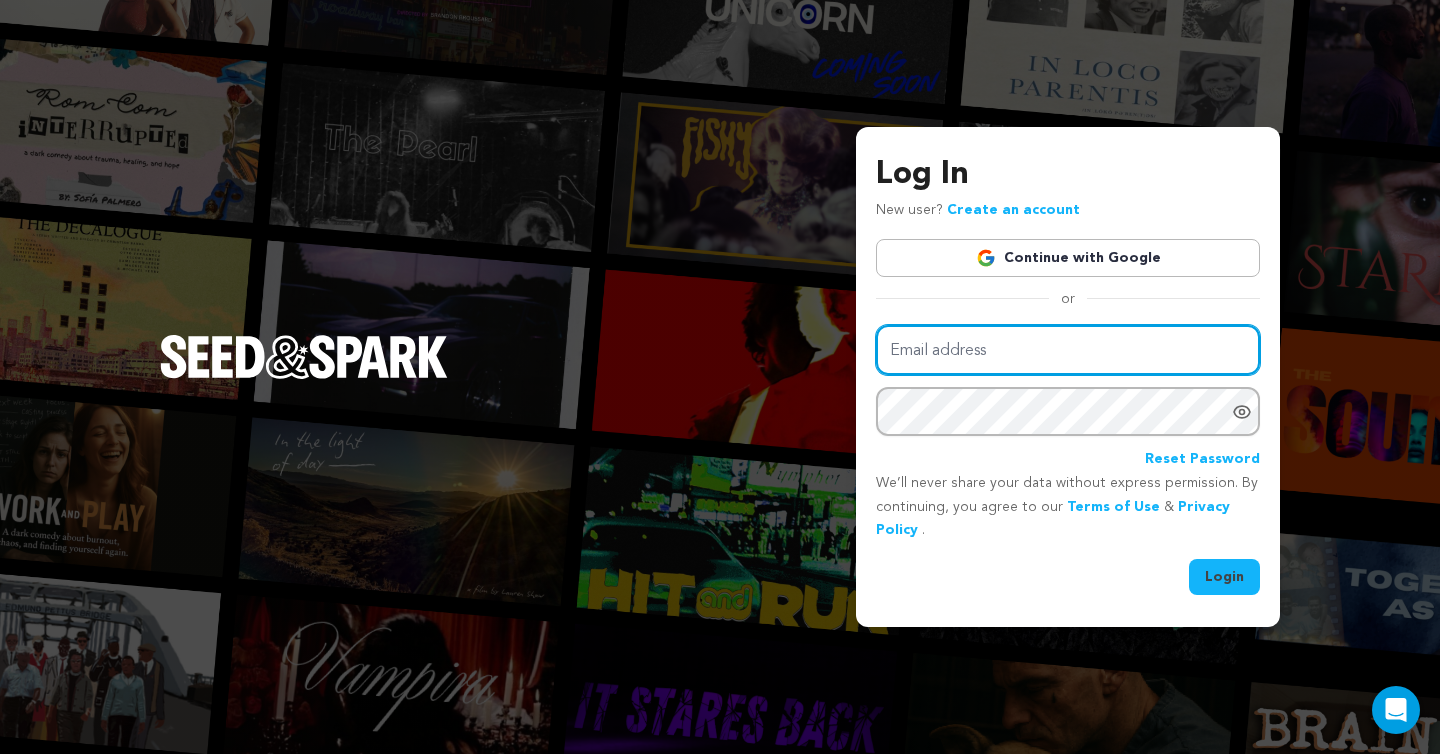 type on "annamanaefilm@gmail.com" 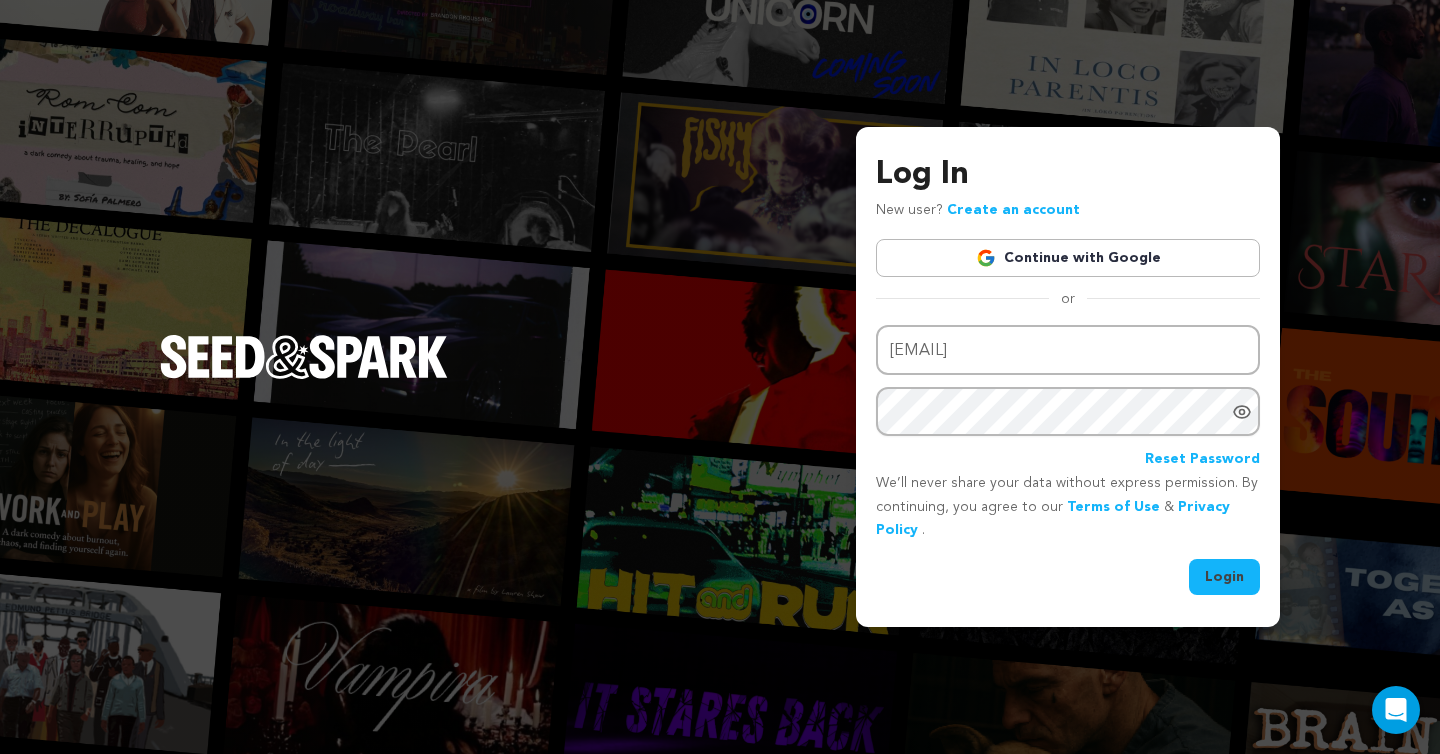 click on "Login" at bounding box center (1224, 577) 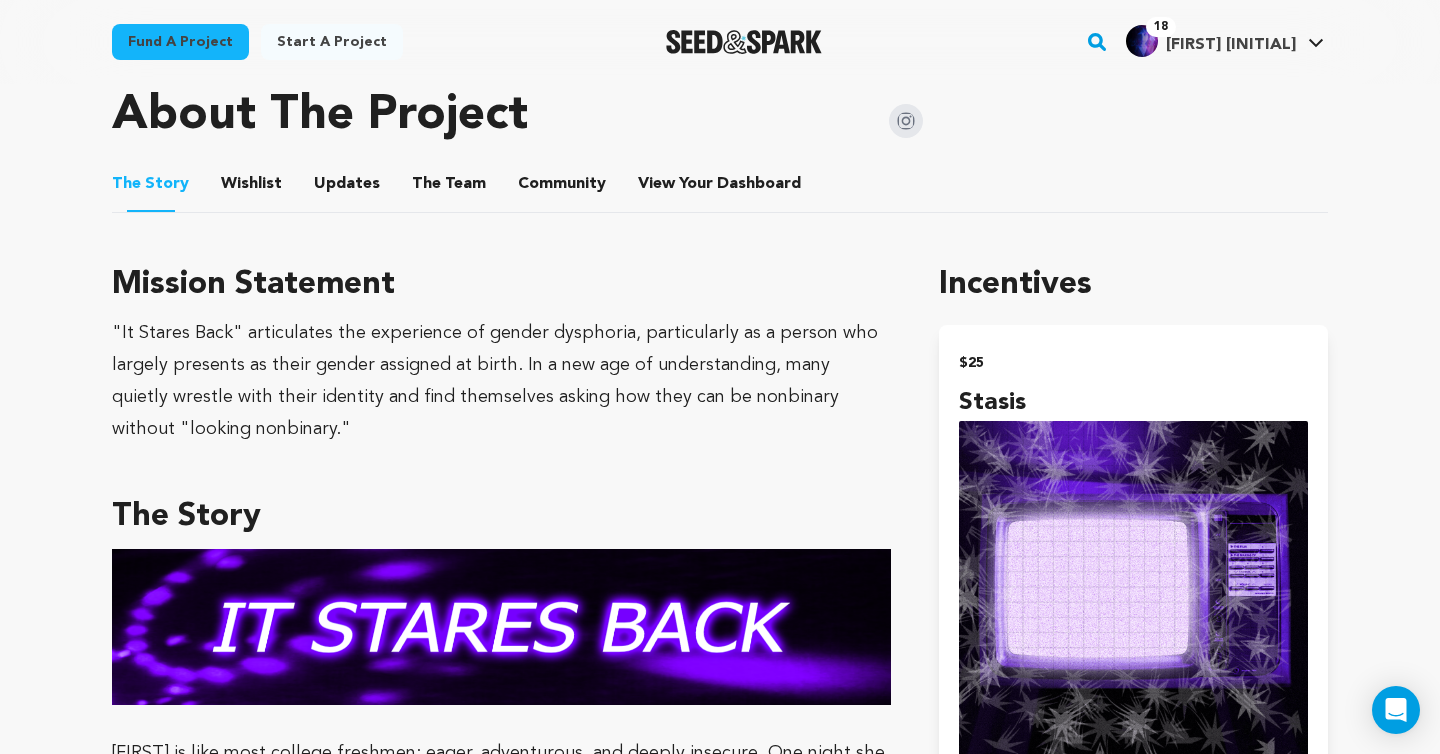 scroll, scrollTop: 1069, scrollLeft: 0, axis: vertical 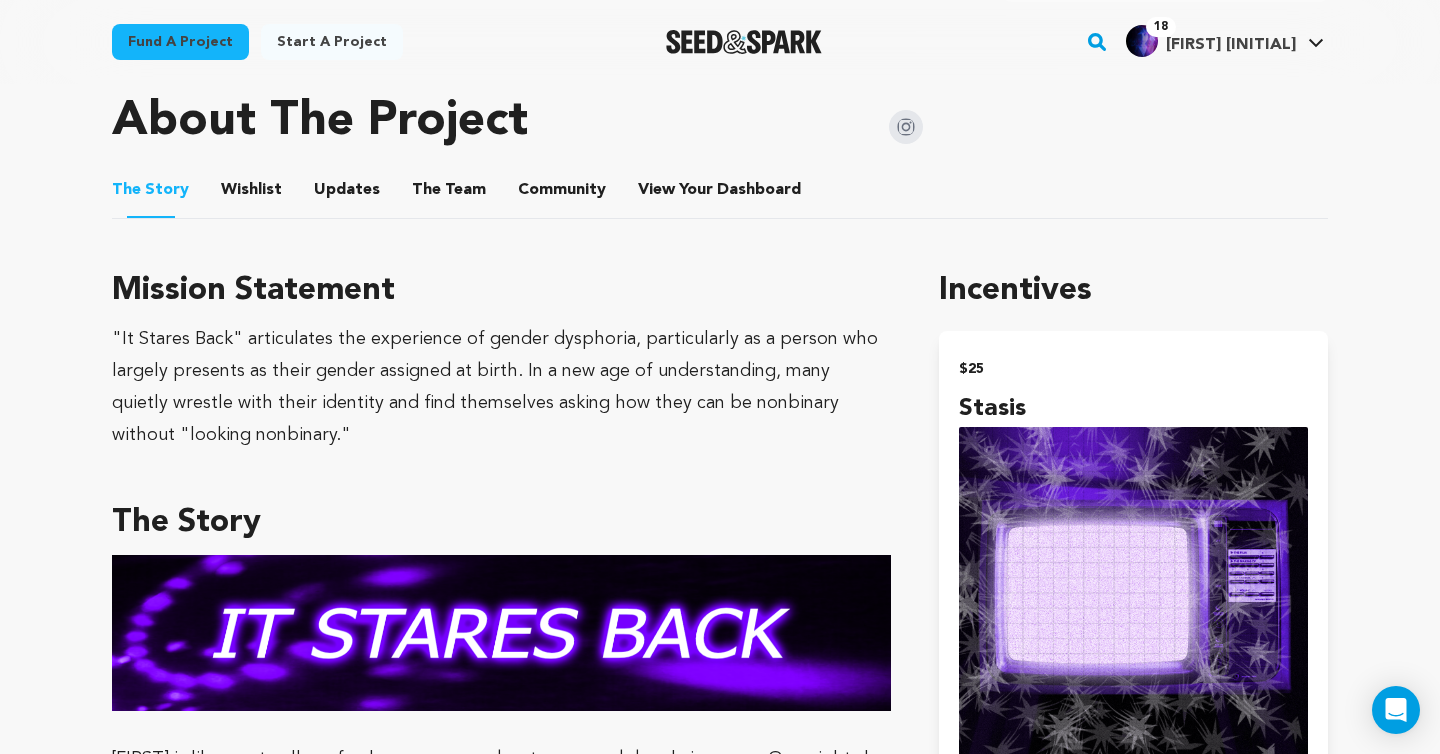 click on "Community" at bounding box center (562, 194) 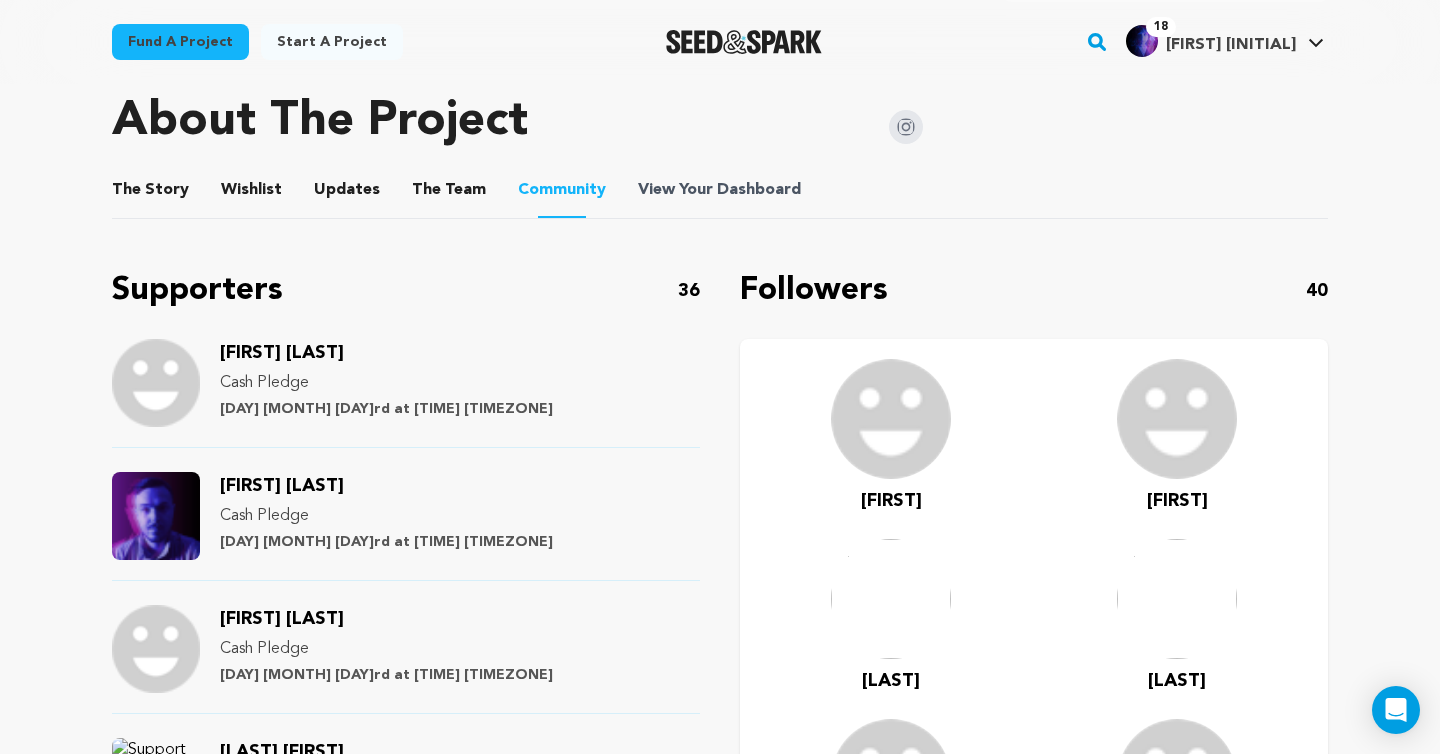 click on "View   Your   Dashboard" at bounding box center (721, 190) 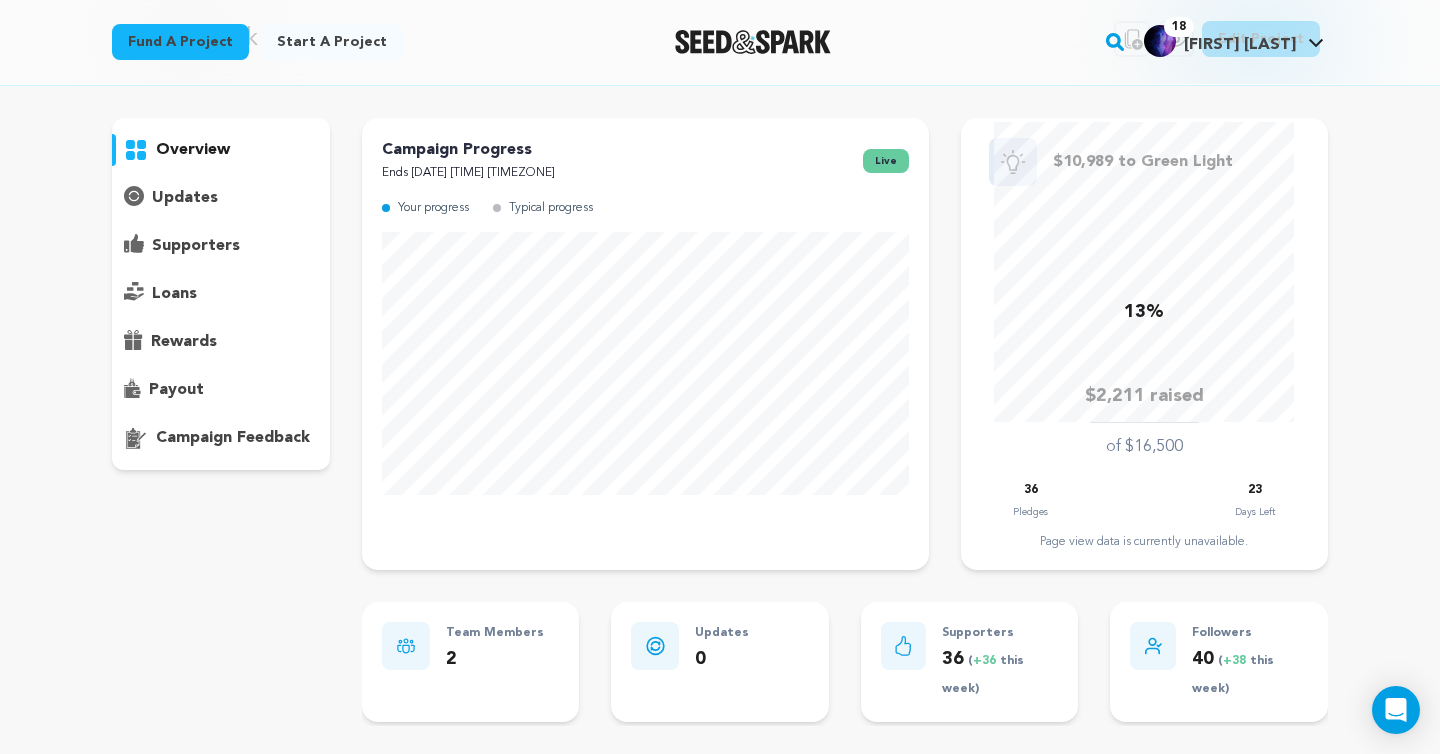 scroll, scrollTop: 71, scrollLeft: 0, axis: vertical 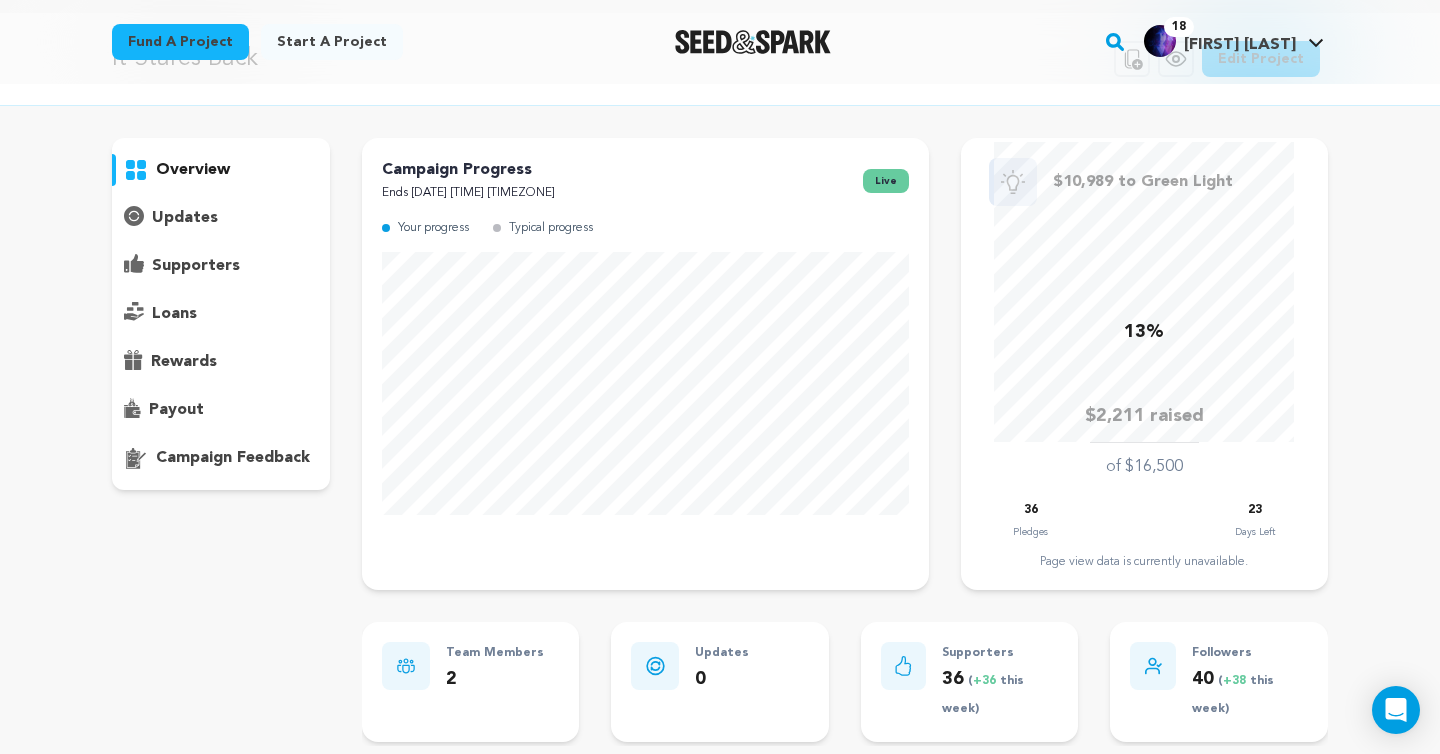 click on "supporters" at bounding box center [196, 266] 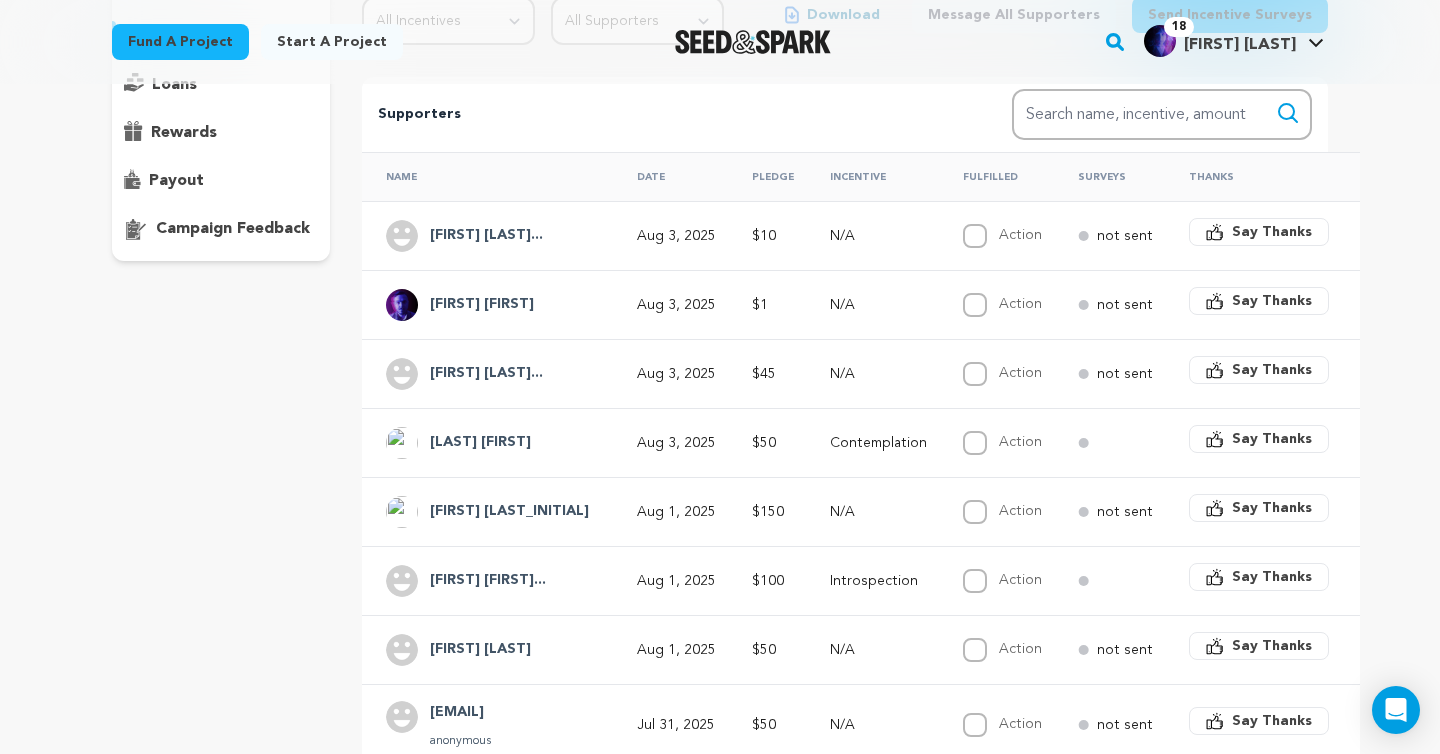 scroll, scrollTop: 310, scrollLeft: 0, axis: vertical 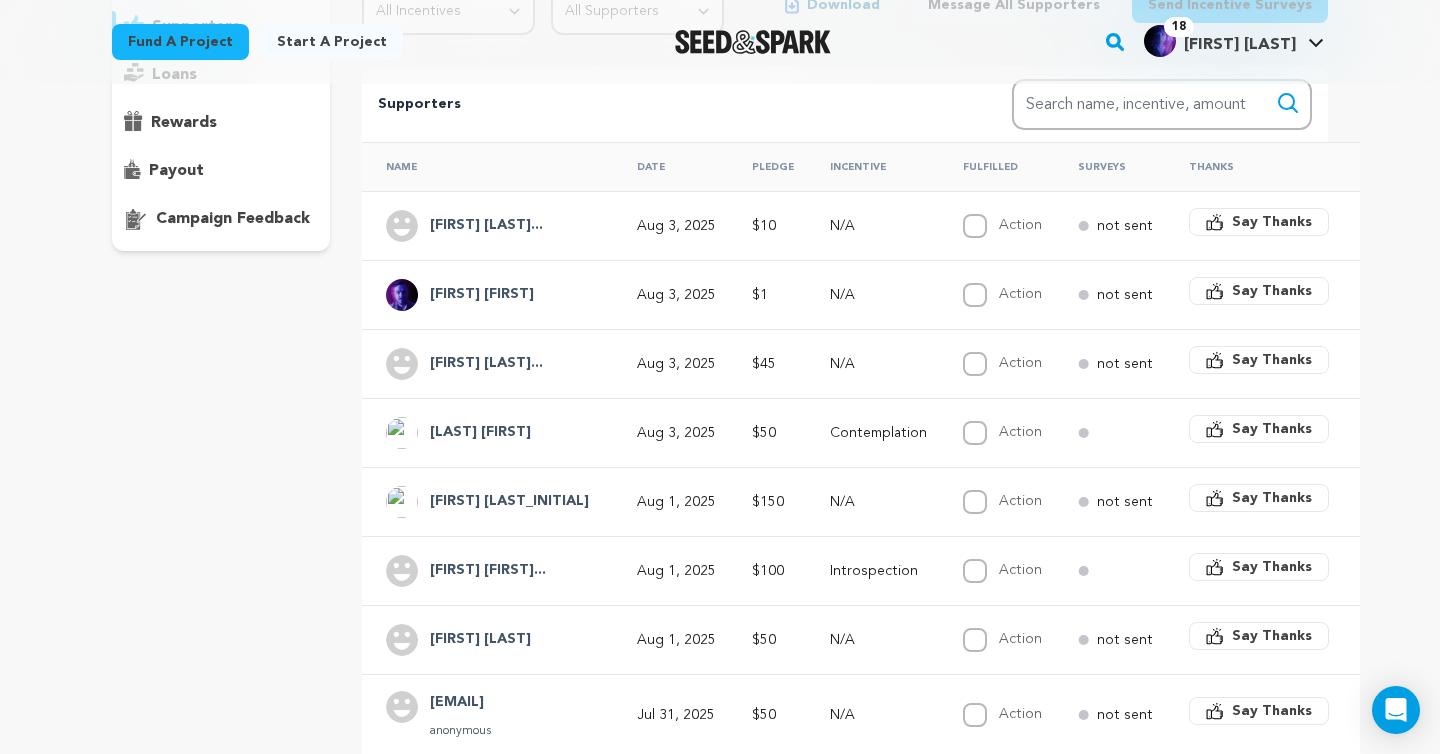 click at bounding box center [402, 364] 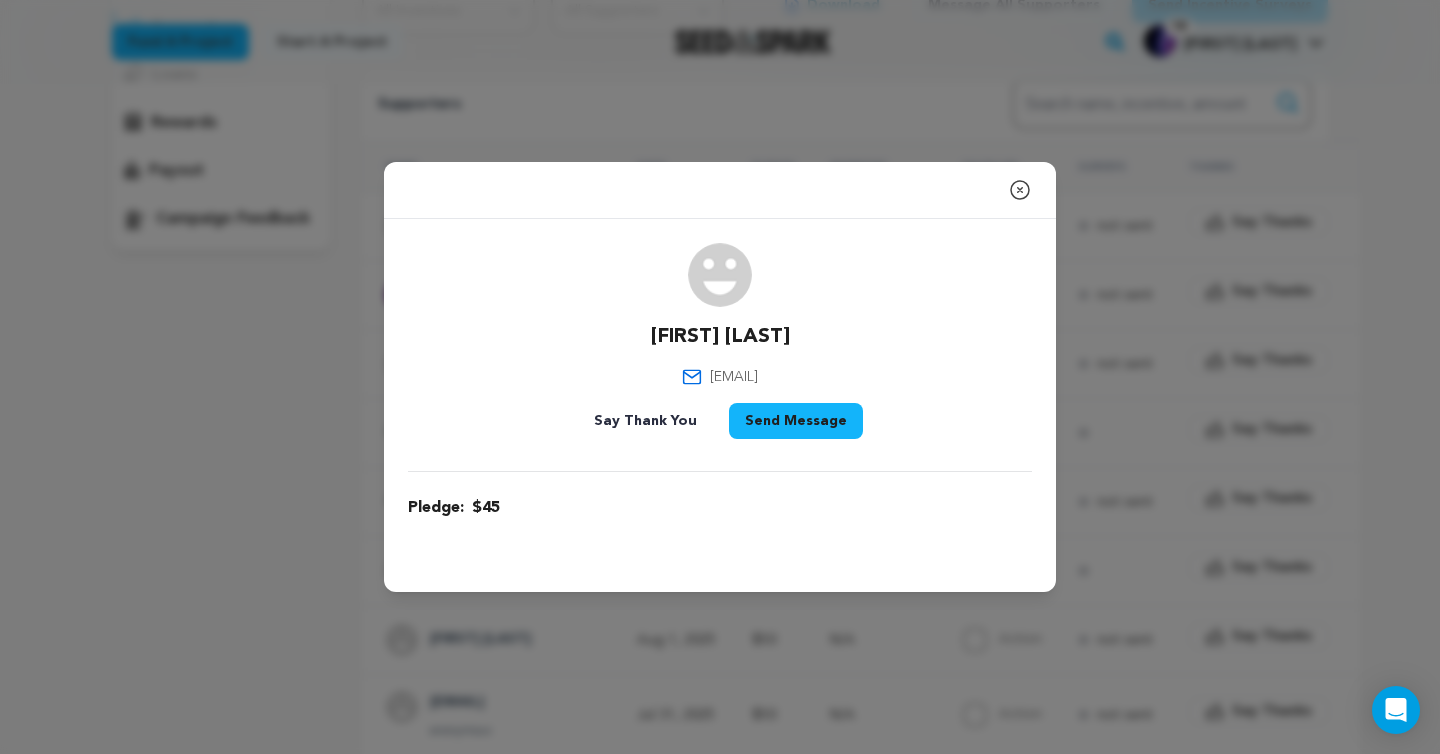 click on "[FIRST] [LAST]
[EMAIL]" at bounding box center [720, 377] 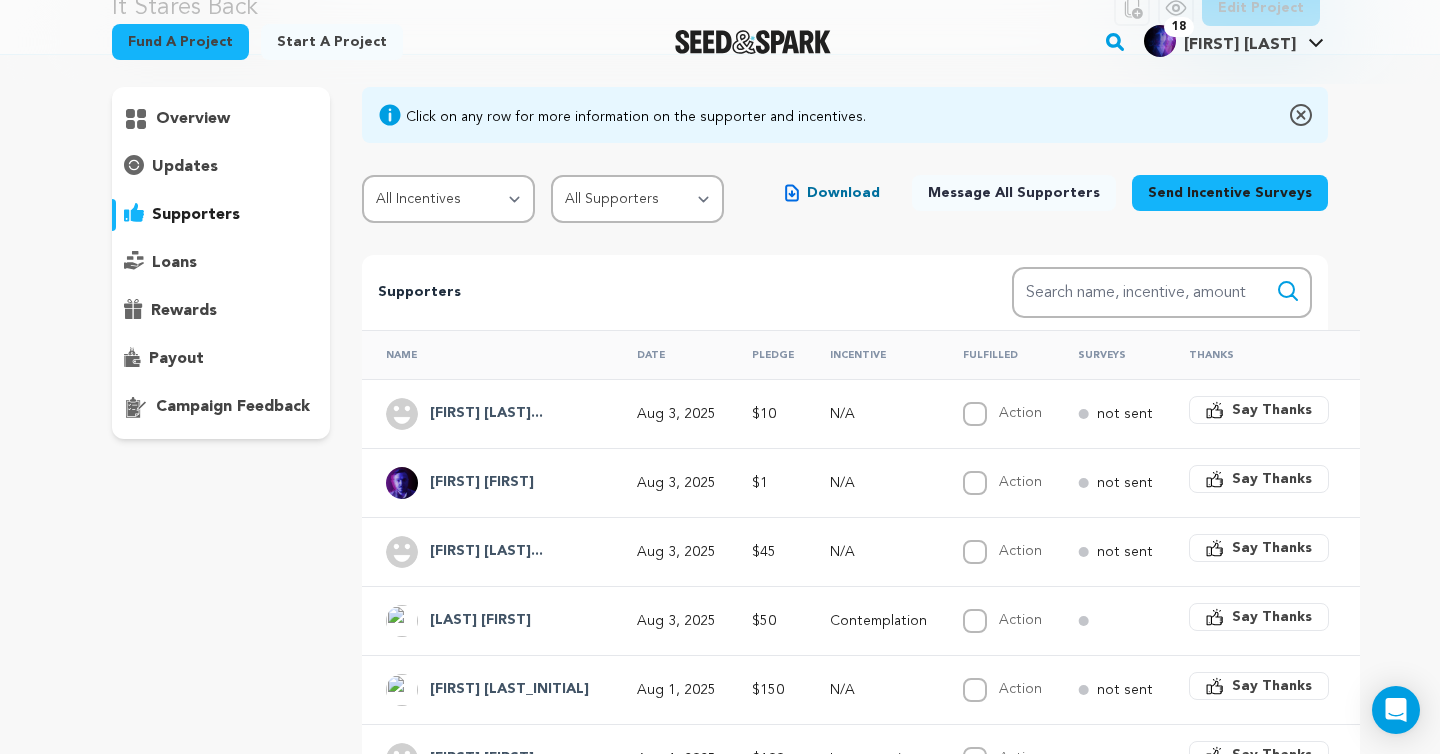 scroll, scrollTop: 32, scrollLeft: 0, axis: vertical 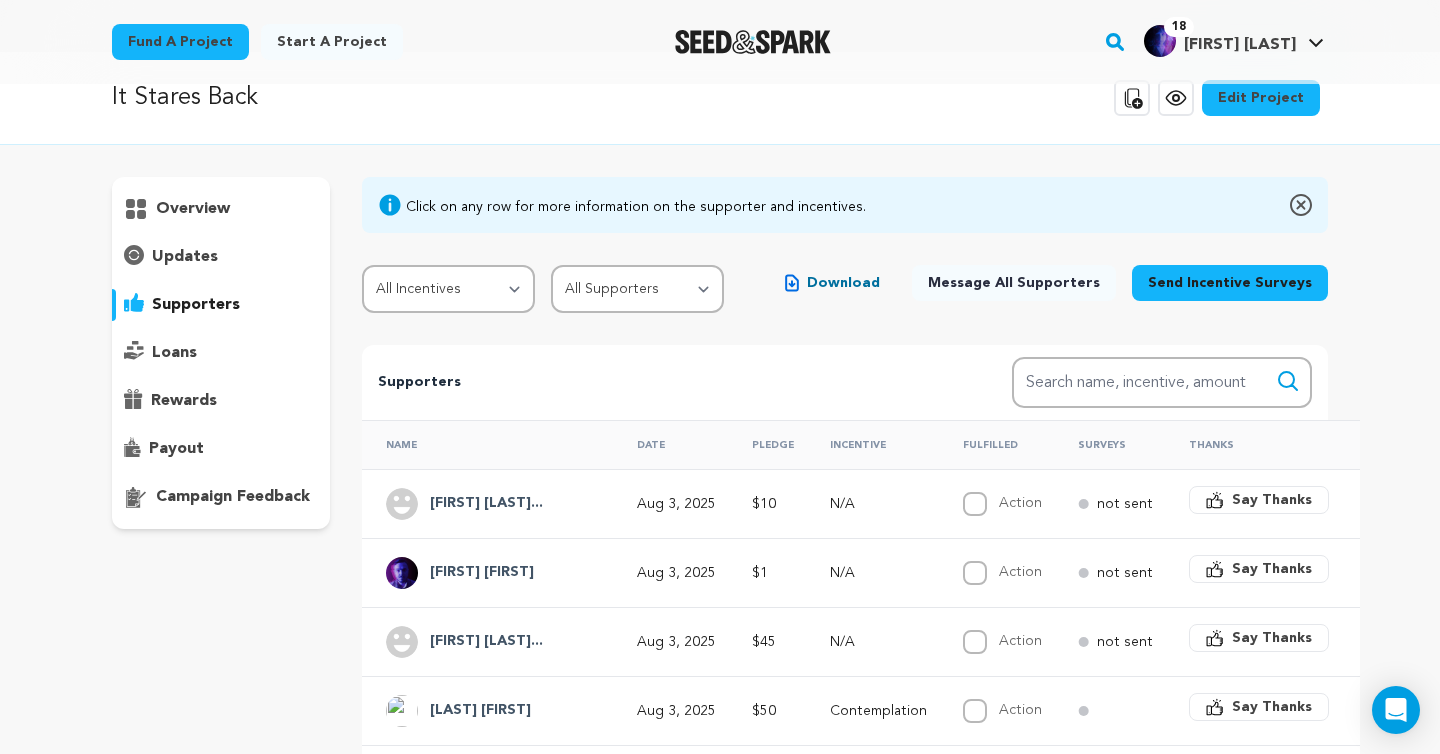 click on "overview" at bounding box center [221, 209] 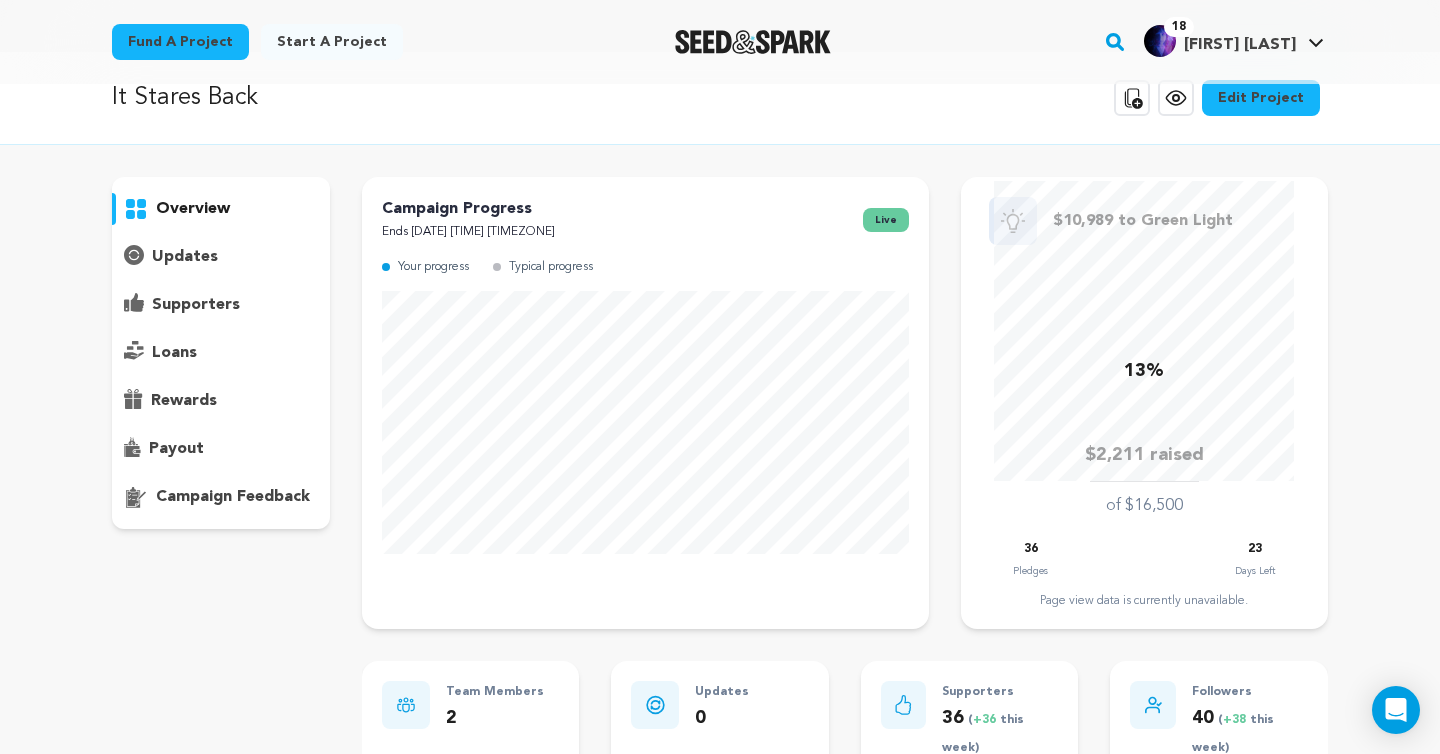 click on "$2,211 raised of $16,500
of $16,500
36
Pledges
23
Days Left
Page view data is currently unavailable." at bounding box center [1144, 395] 